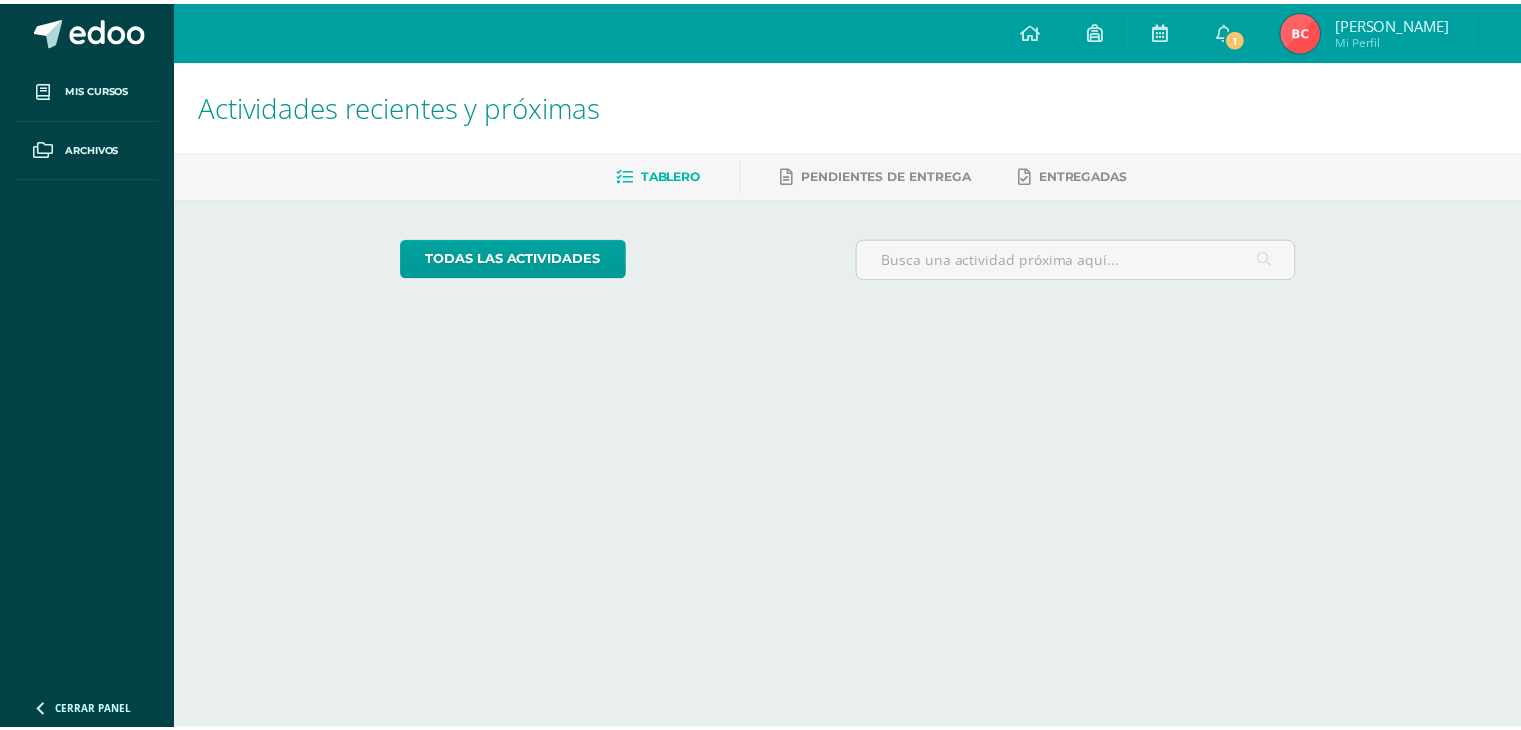 scroll, scrollTop: 0, scrollLeft: 0, axis: both 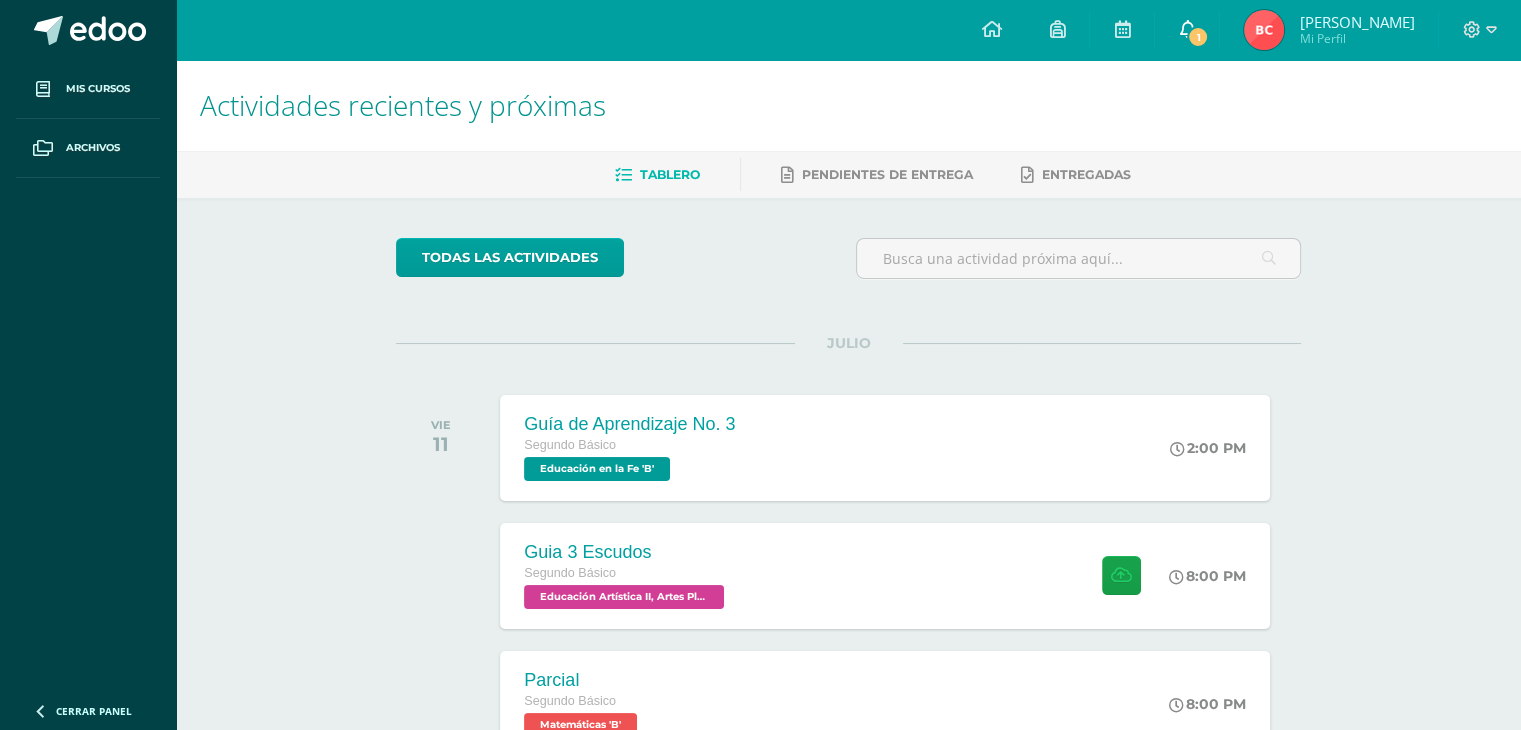 click on "1" at bounding box center [1187, 30] 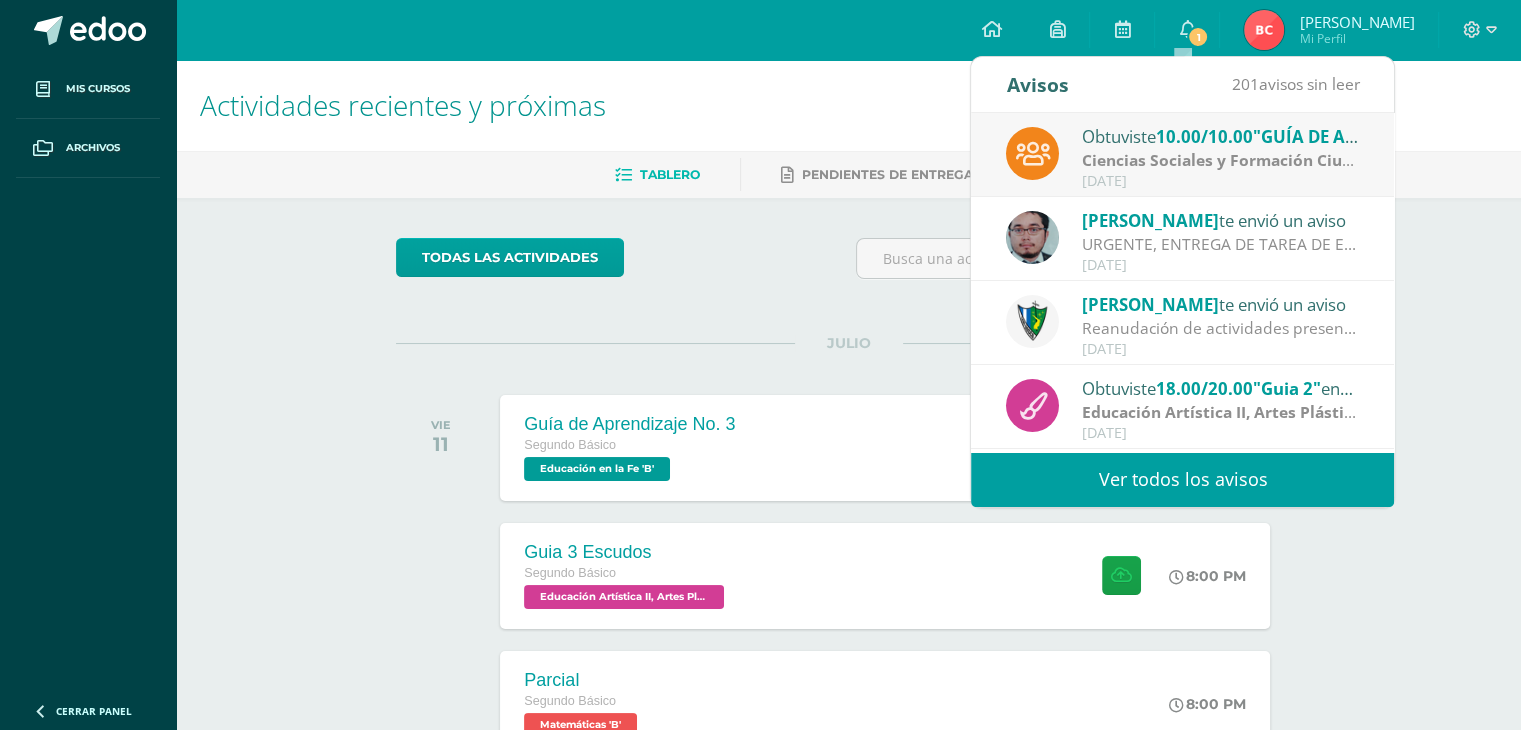 click on "Ciencias Sociales y Formación Ciudadana e Interculturalidad" at bounding box center [1315, 160] 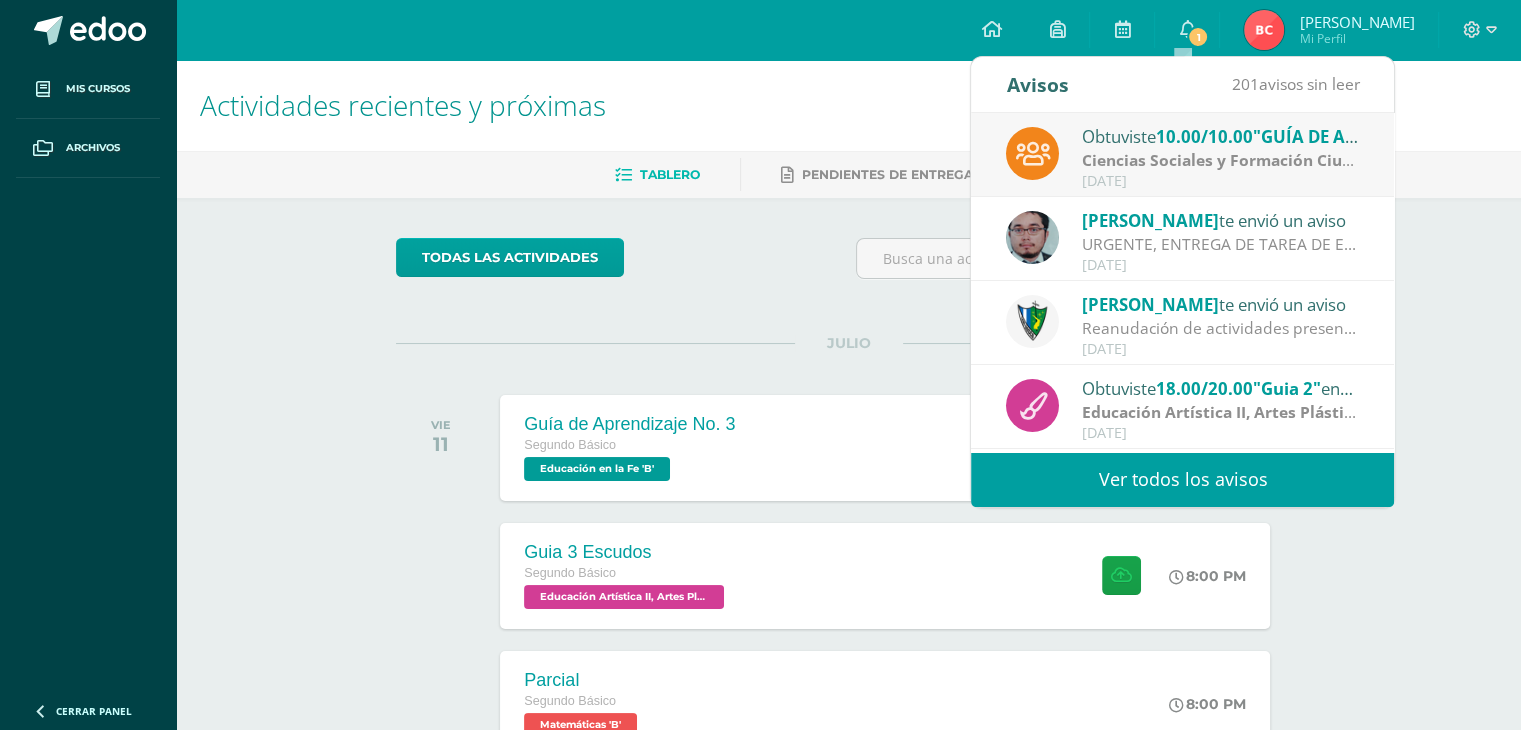 click on "Ciencias Sociales y Formación Ciudadana e Interculturalidad" at bounding box center (1315, 160) 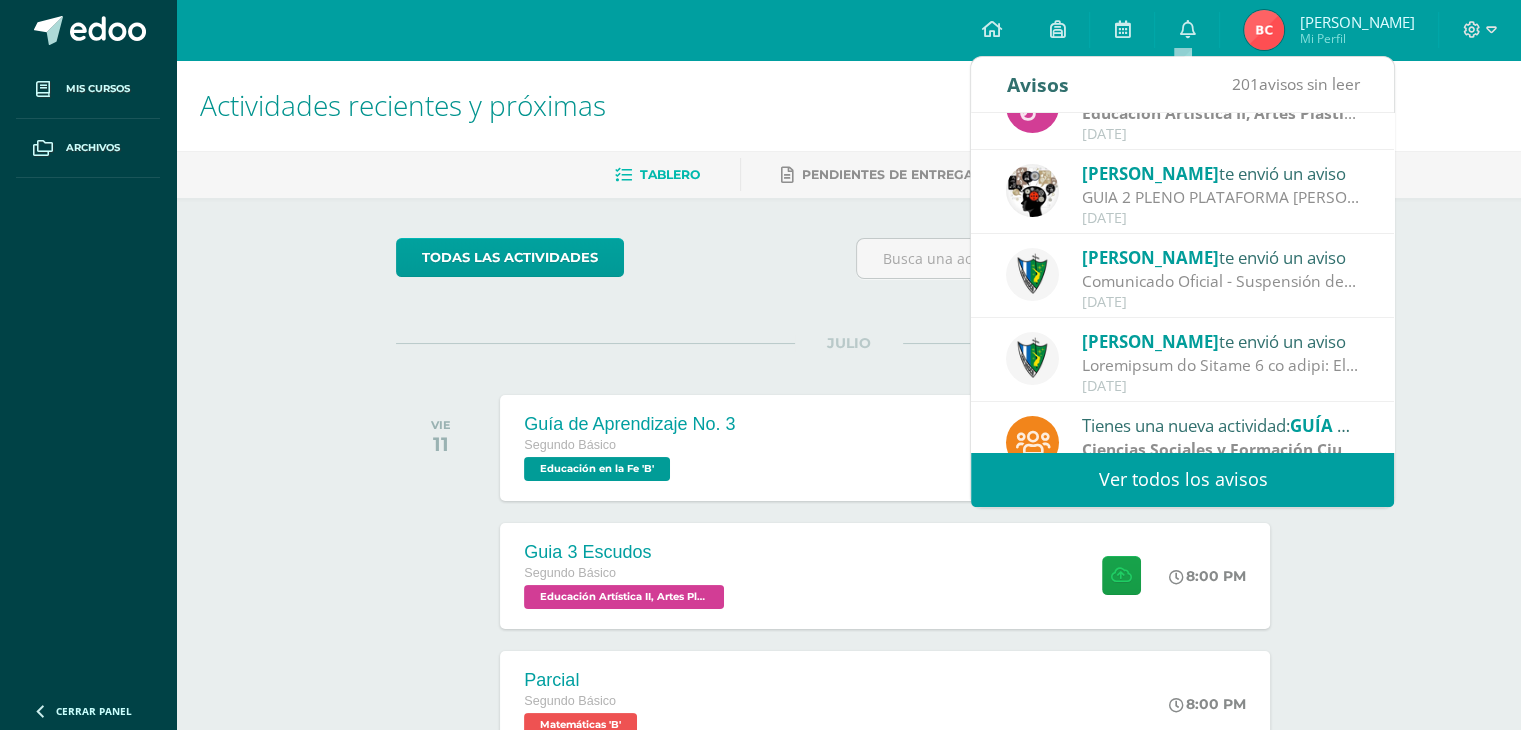 scroll, scrollTop: 332, scrollLeft: 0, axis: vertical 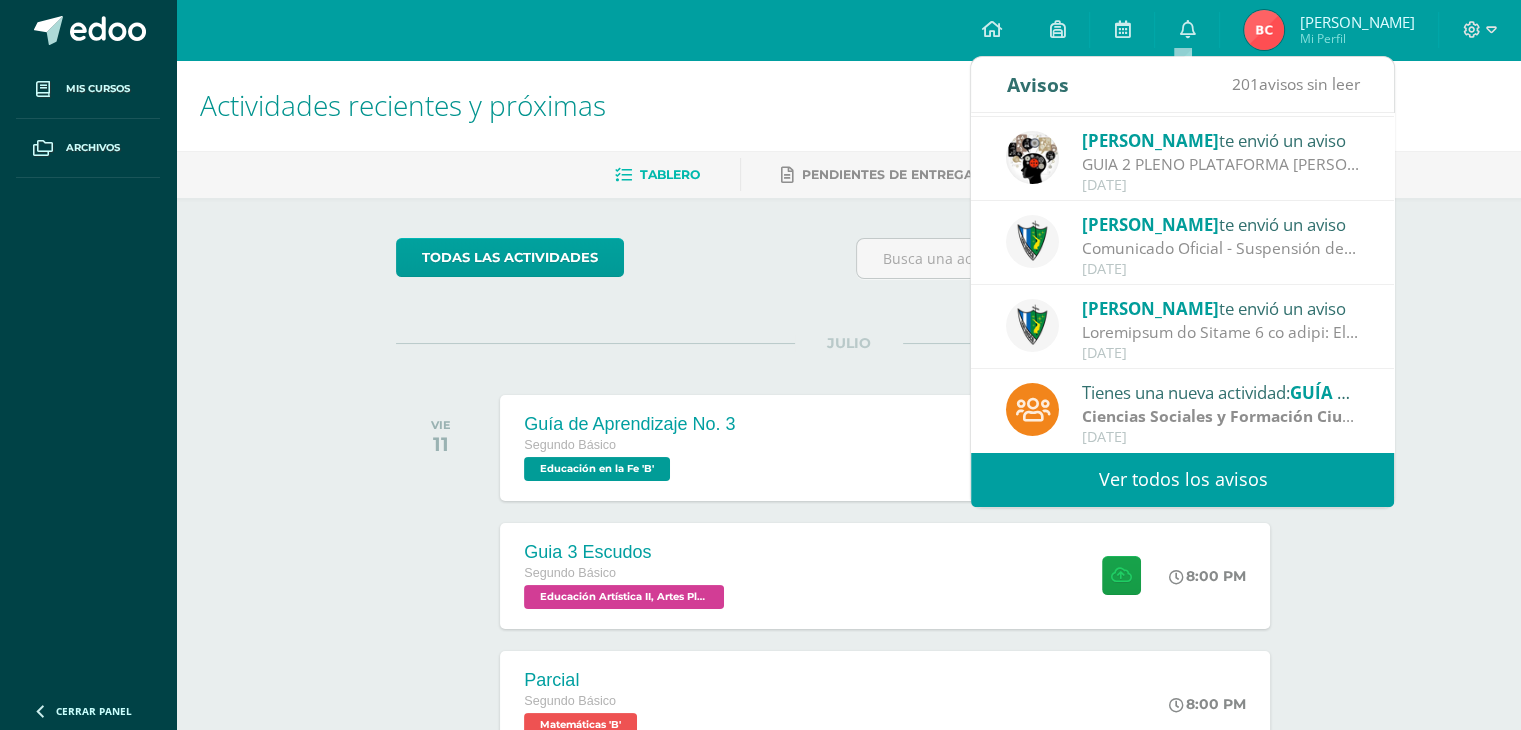click on "Ver todos los avisos" at bounding box center (1182, 479) 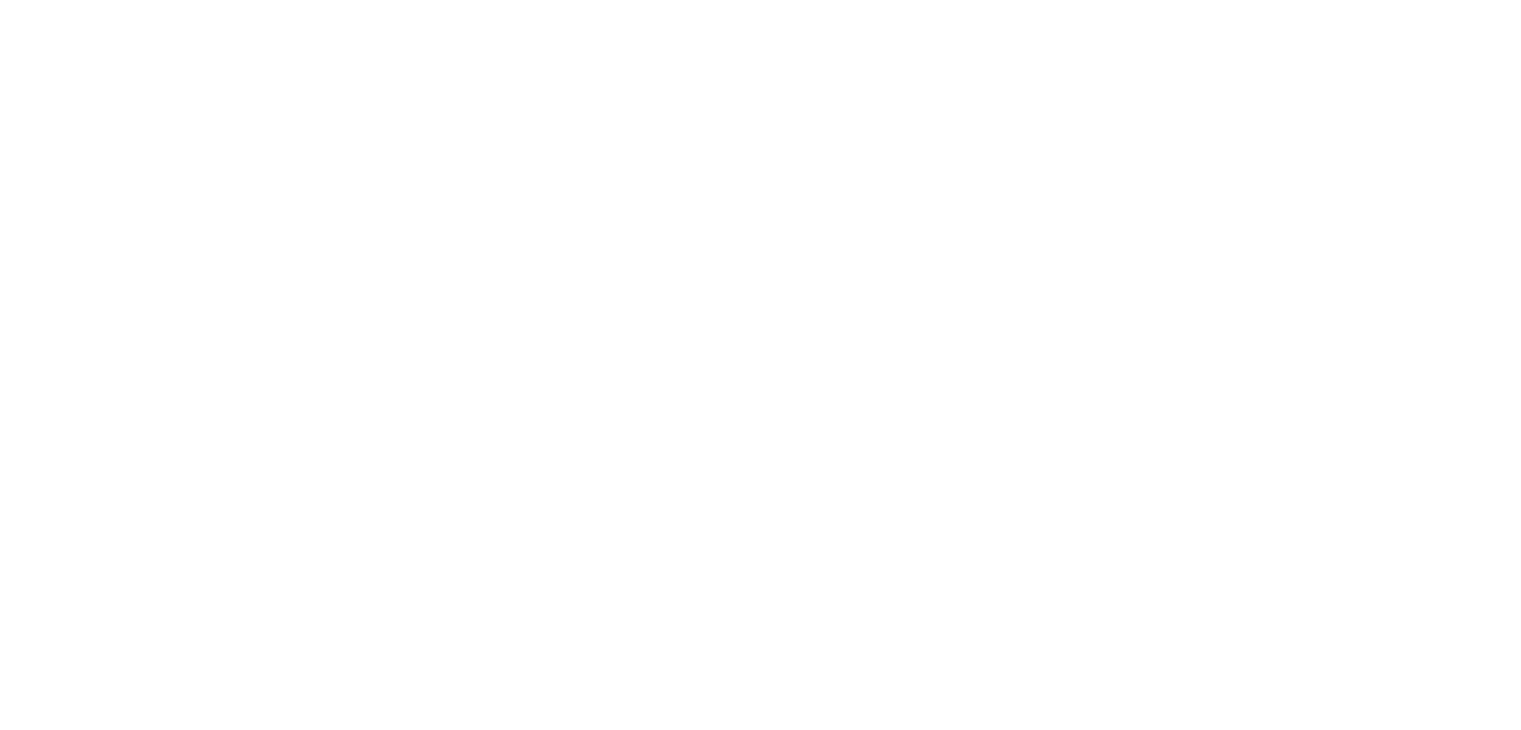 scroll, scrollTop: 0, scrollLeft: 0, axis: both 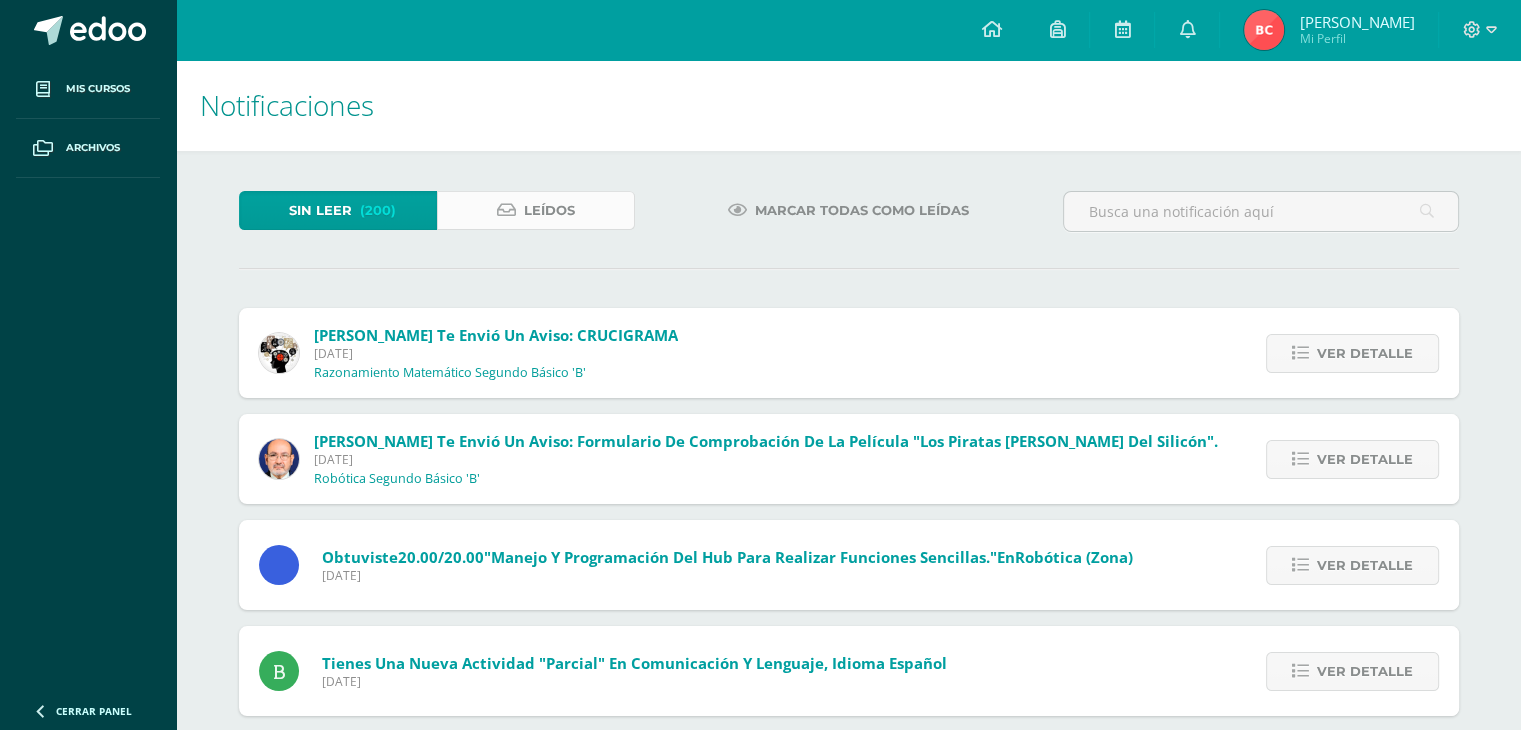 click on "Leídos" at bounding box center (549, 210) 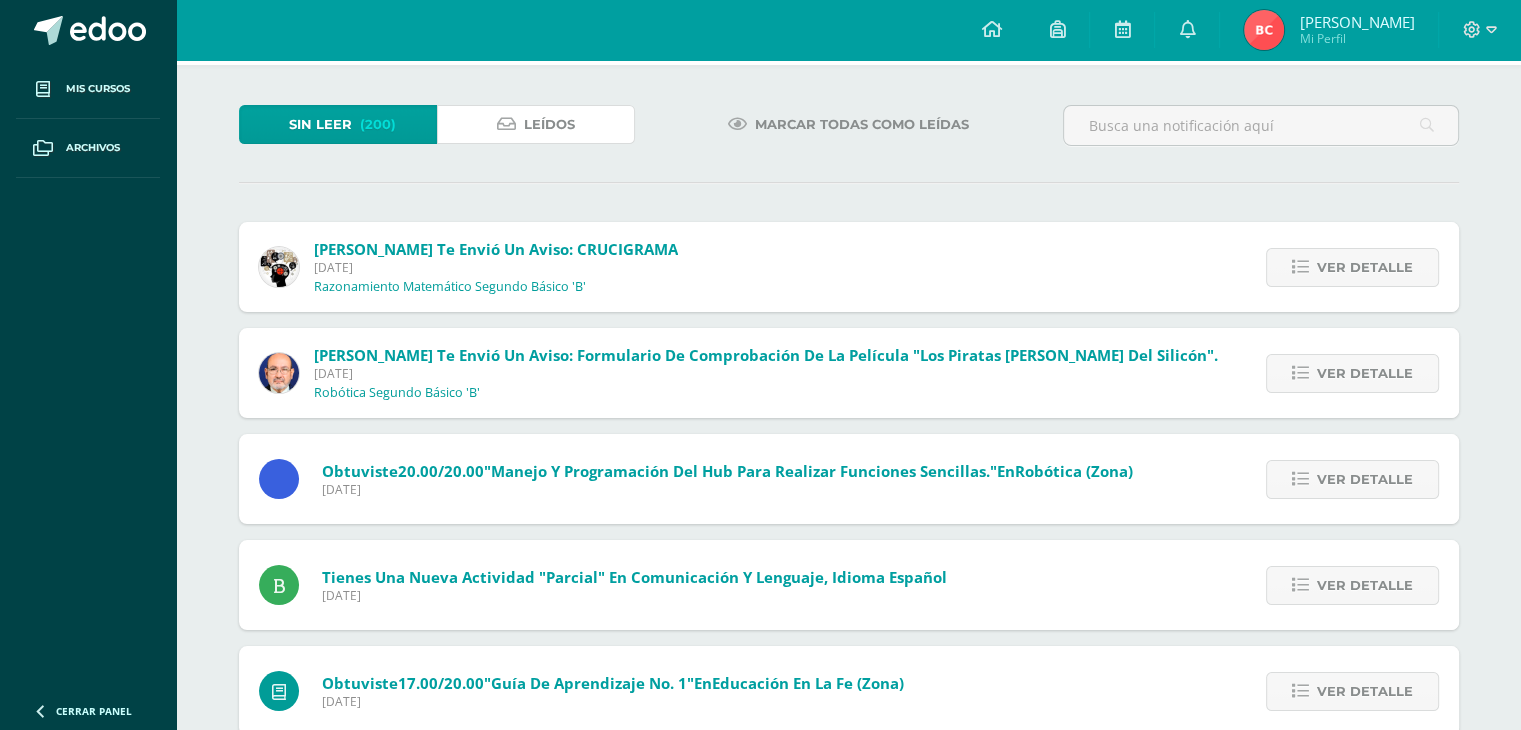 scroll, scrollTop: 87, scrollLeft: 0, axis: vertical 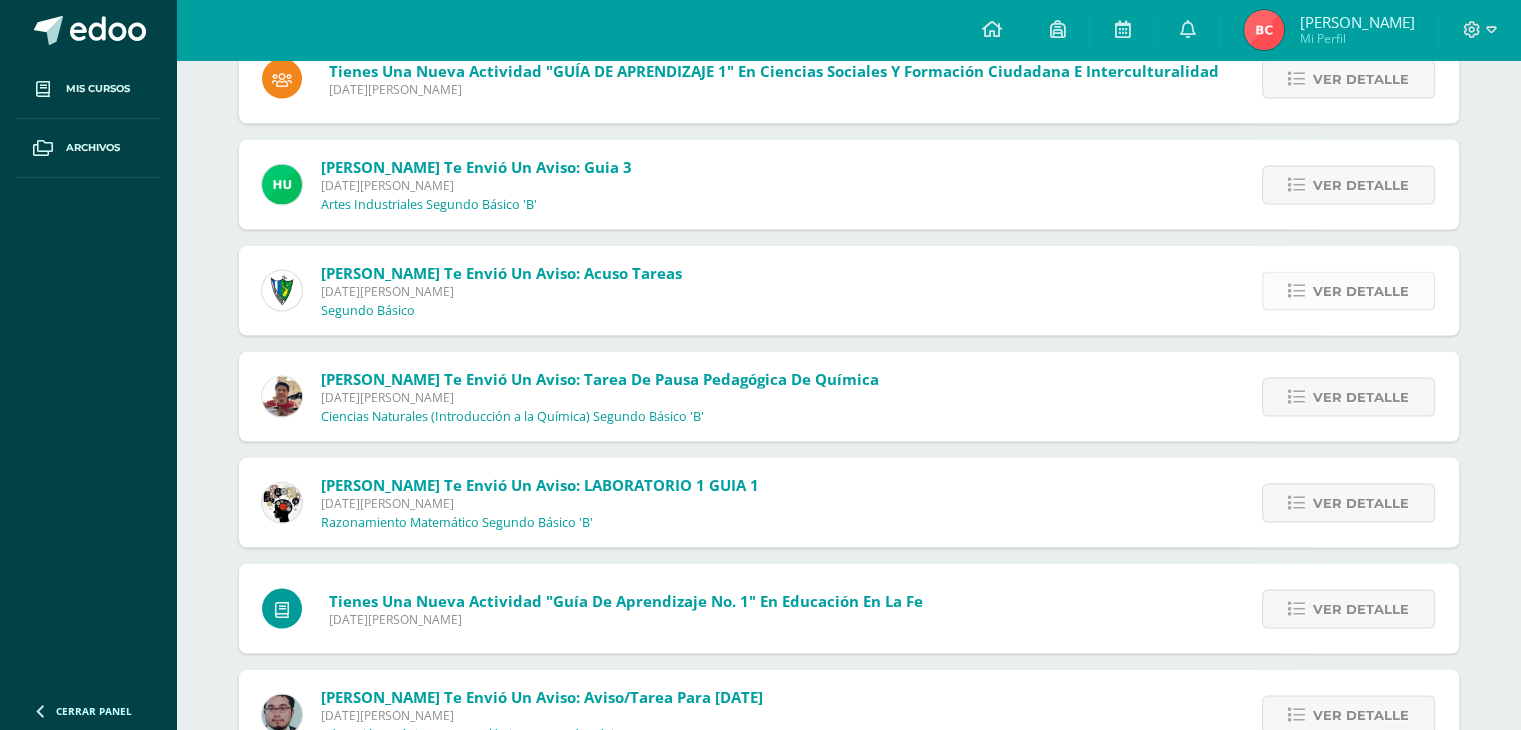 click on "Ver detalle" at bounding box center [1361, 291] 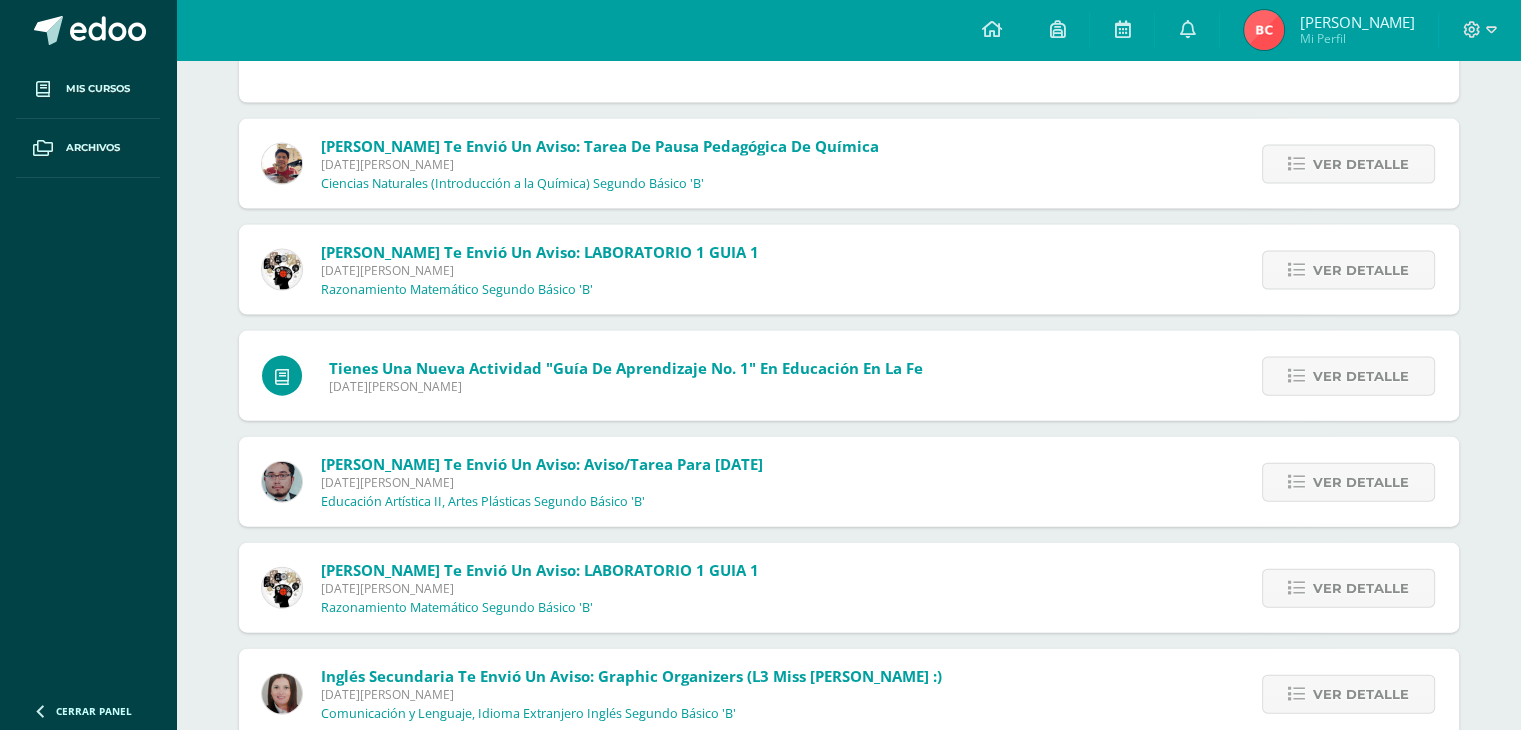 scroll, scrollTop: 4380, scrollLeft: 0, axis: vertical 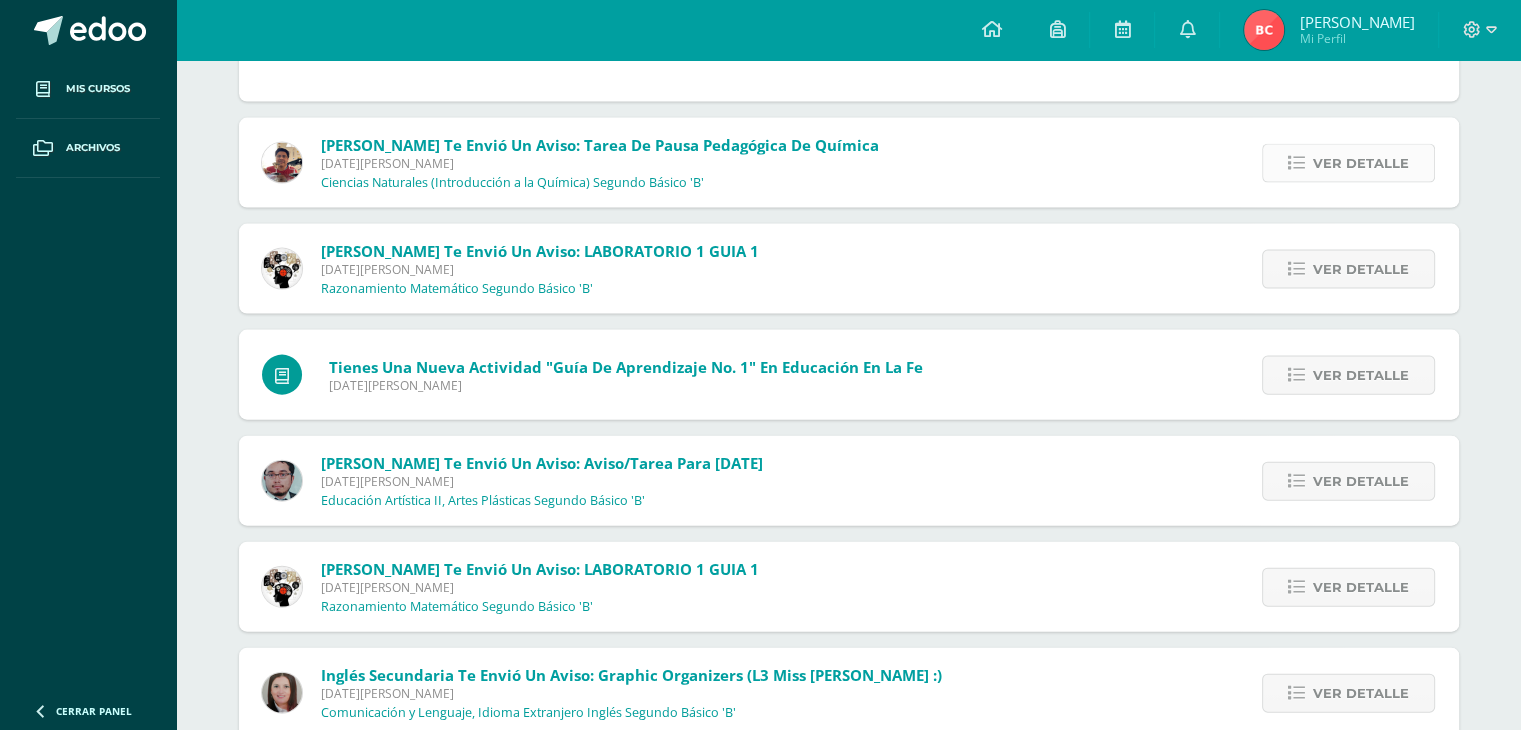 click on "Ver detalle" at bounding box center [1361, 163] 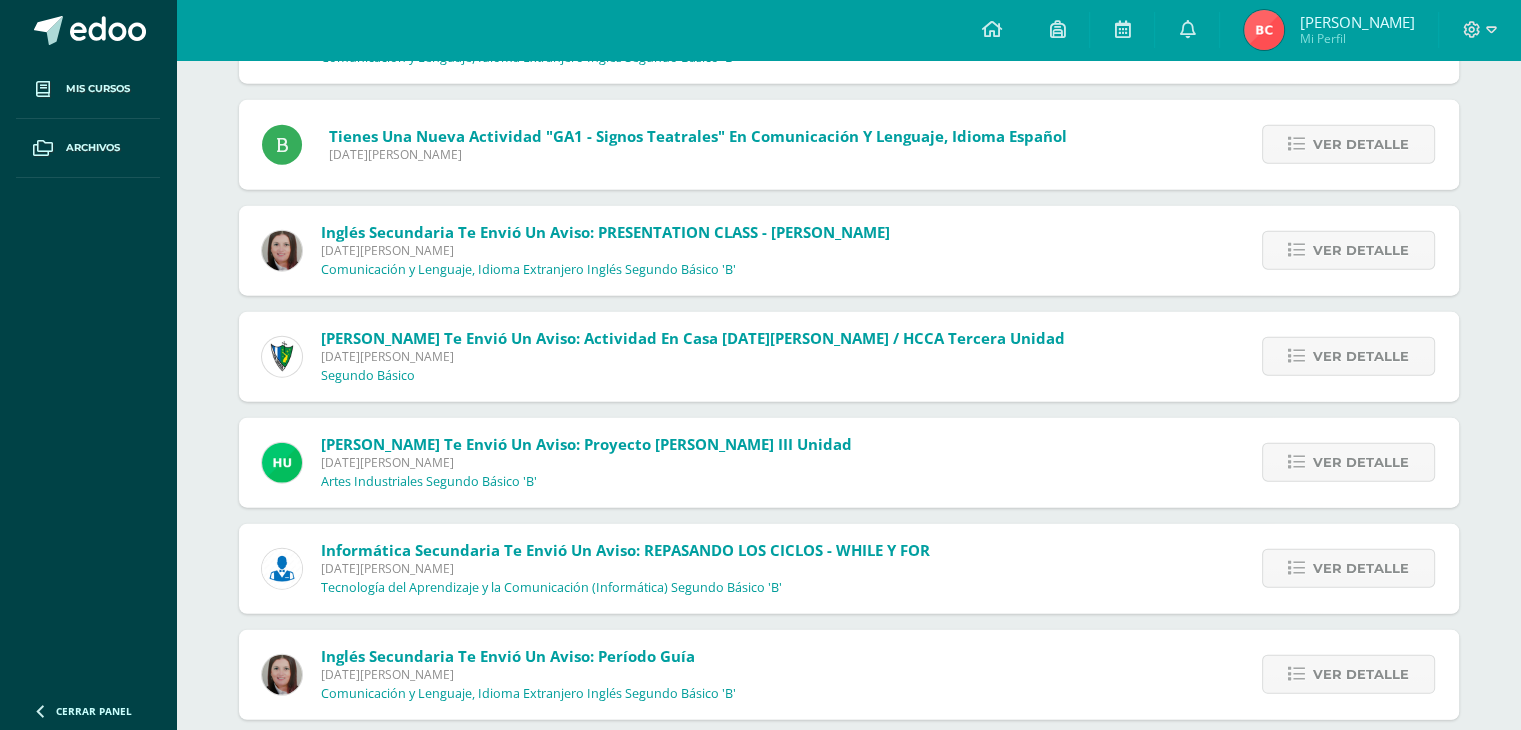 scroll, scrollTop: 4863, scrollLeft: 0, axis: vertical 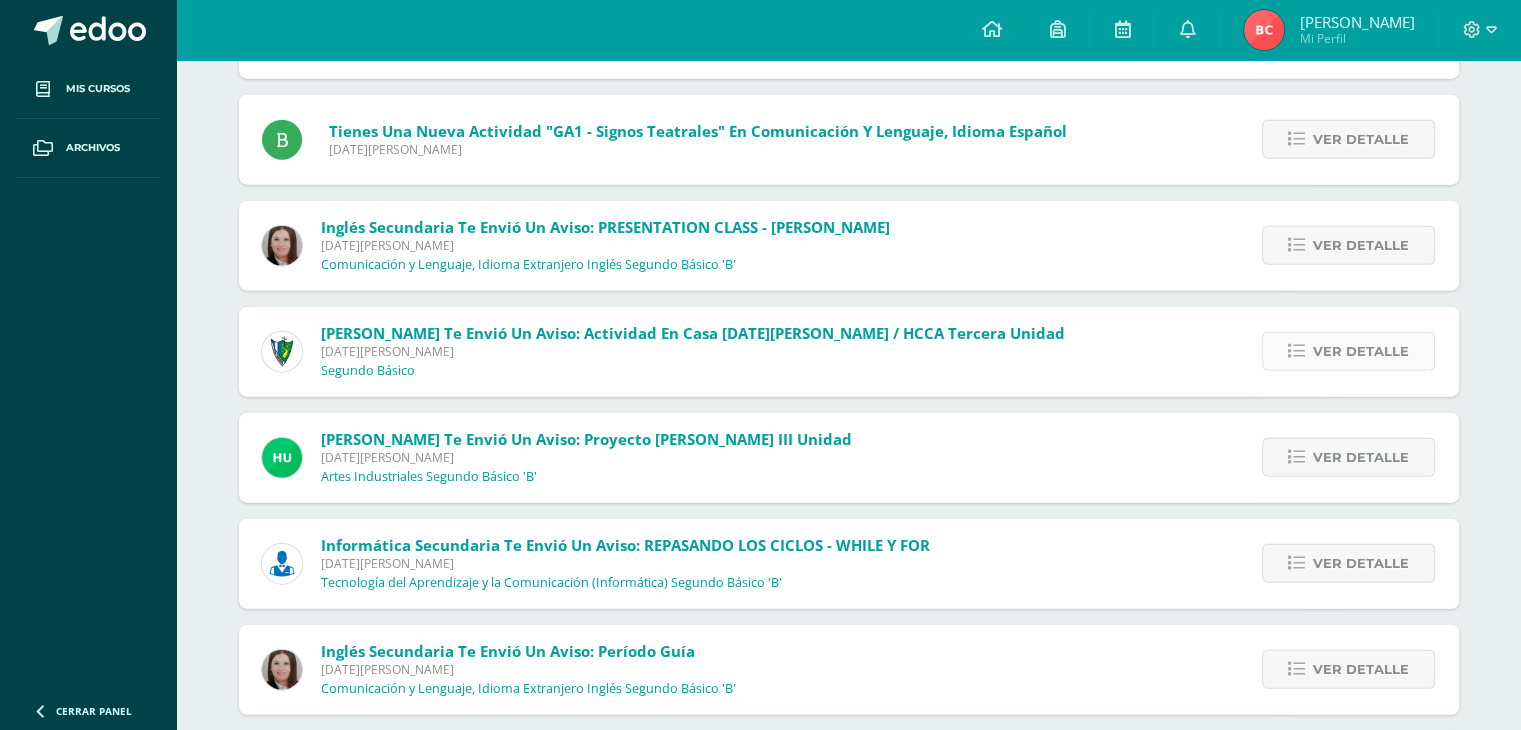 click on "Ver detalle" at bounding box center (1361, 351) 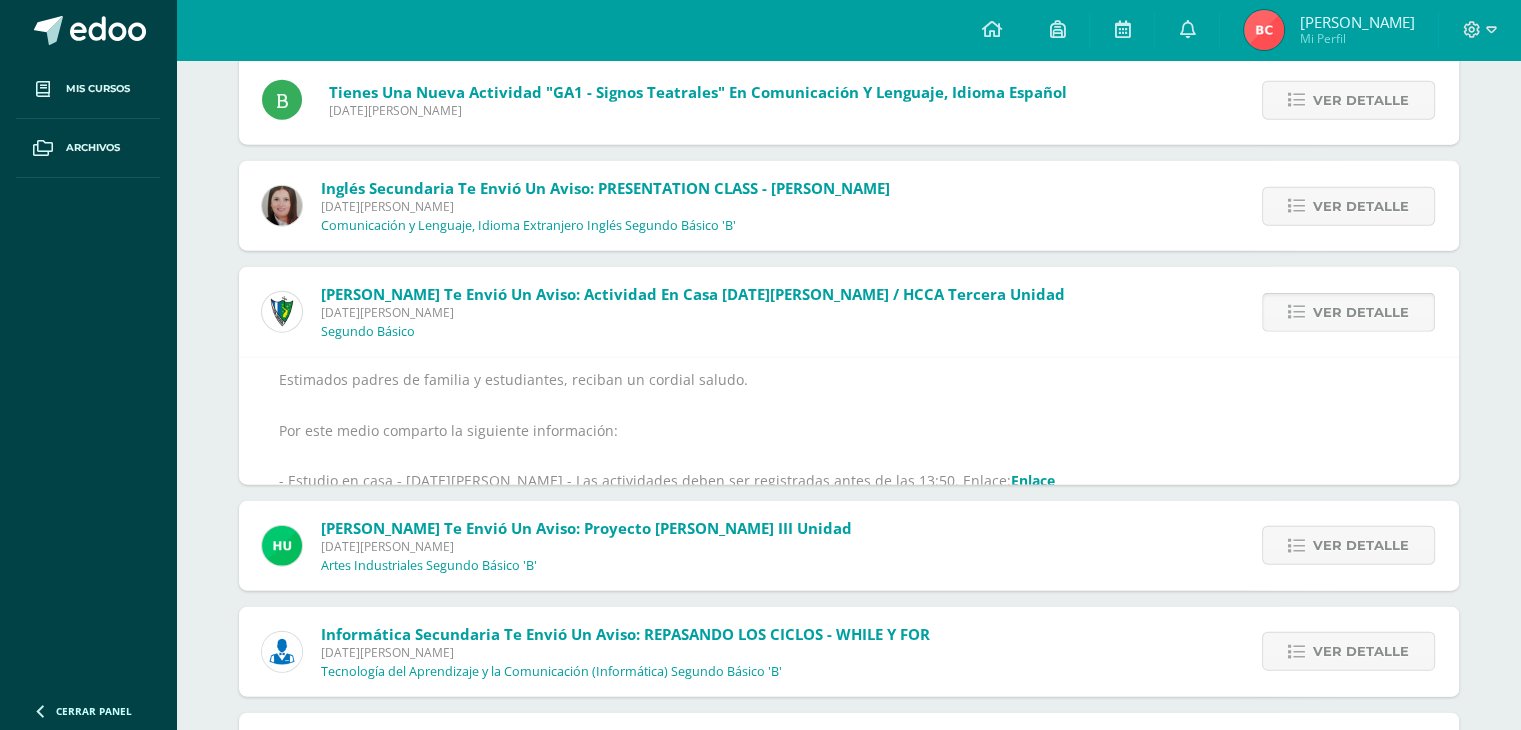scroll, scrollTop: 4772, scrollLeft: 0, axis: vertical 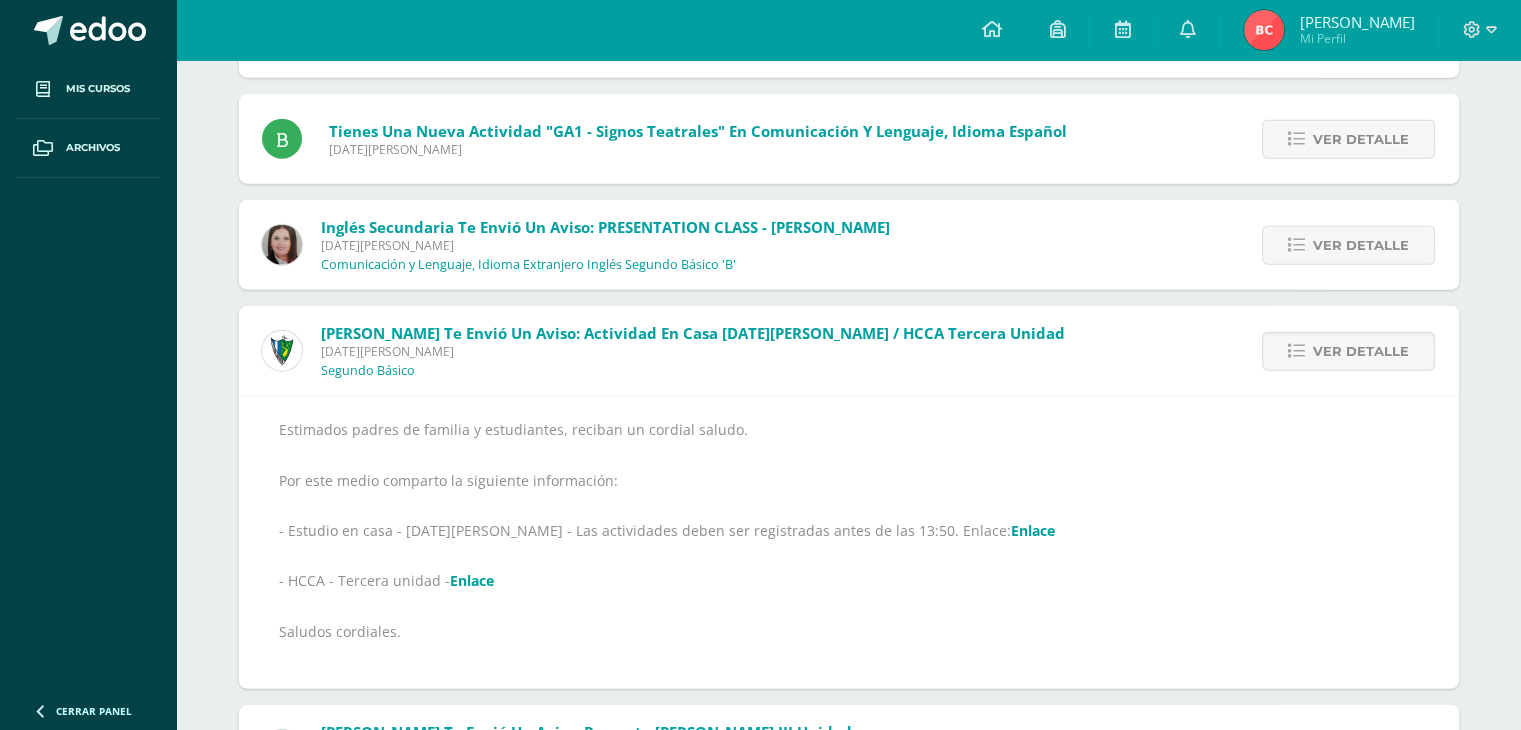 click on "Estimados padres de familia y estudiantes, reciban un cordial saludo. Por este medio comparto la siguiente información: - Estudio en casa - [DATE][PERSON_NAME] - Las actividades deben ser registradas antes de las 13:50. Enlace:  Enlace - HCCA - Tercera unidad -  Enlace Saludos cordiales." at bounding box center (849, 543) 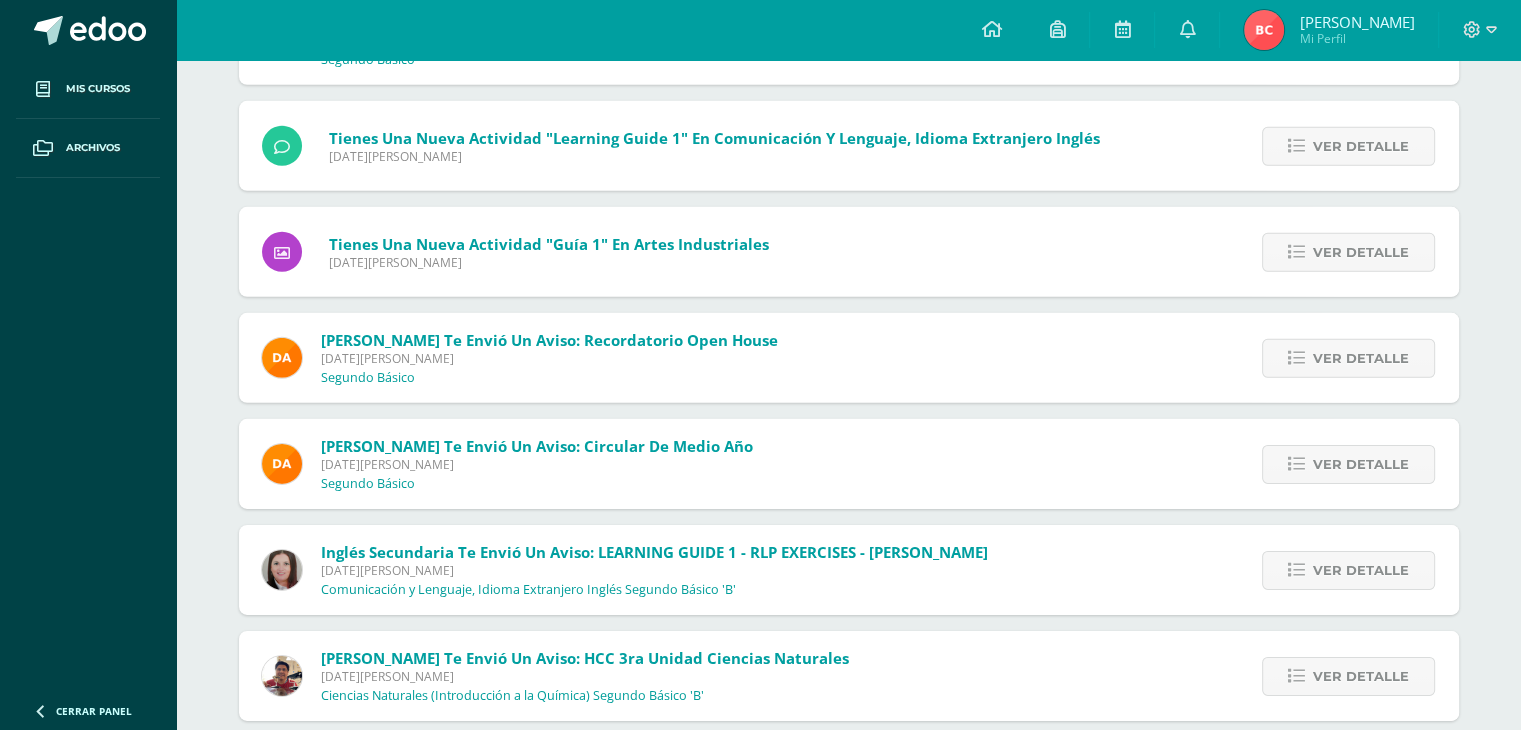 scroll, scrollTop: 6291, scrollLeft: 0, axis: vertical 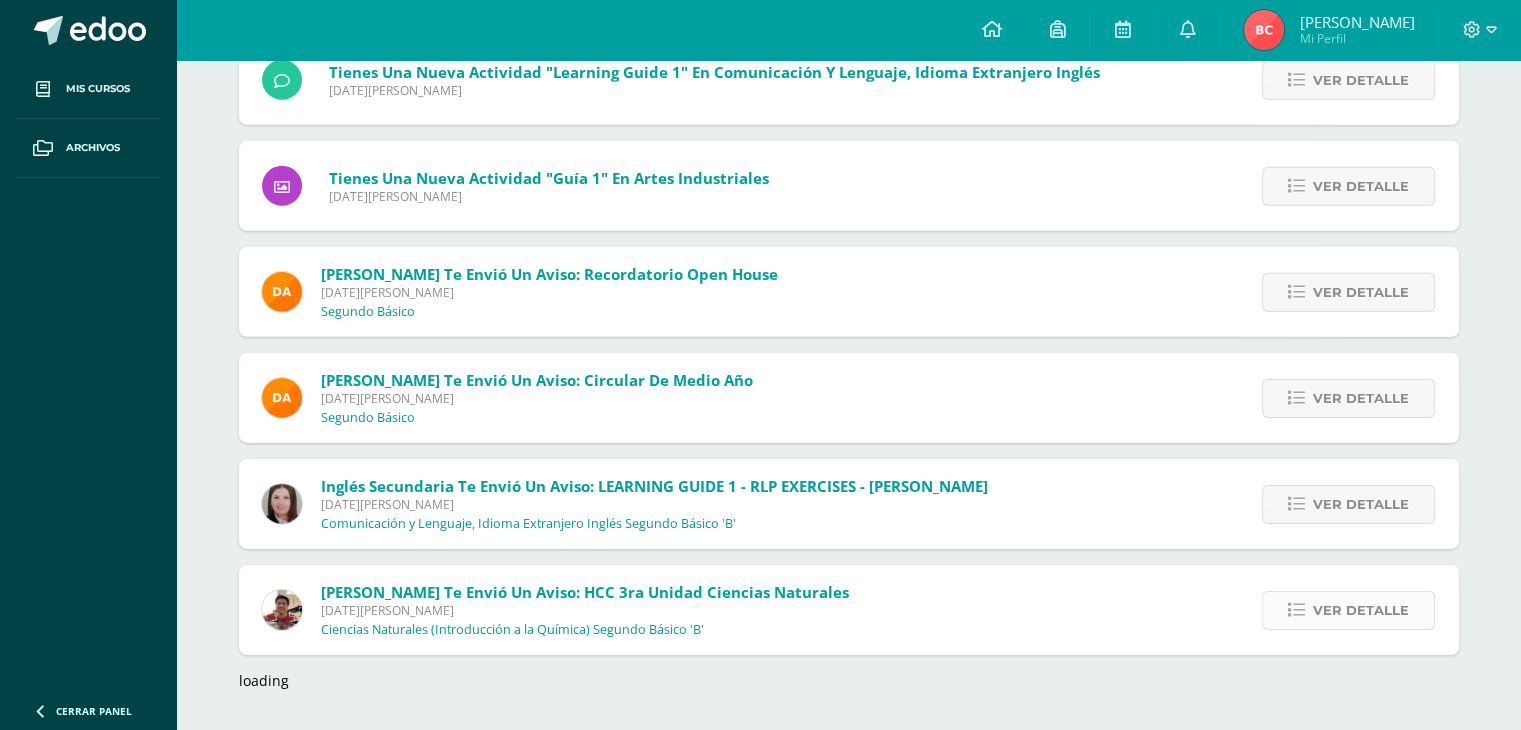 click on "Ver detalle" at bounding box center [1361, 610] 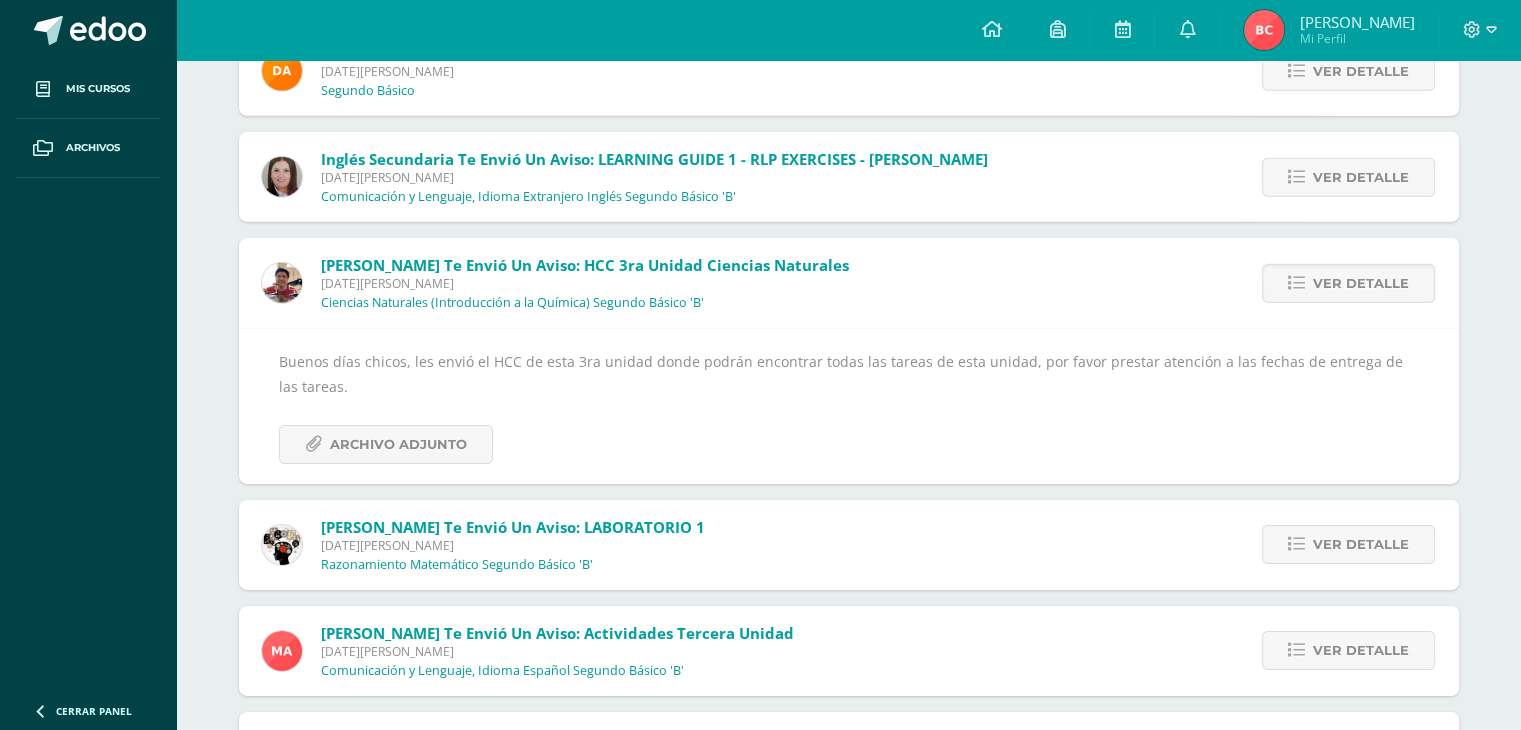 scroll, scrollTop: 6325, scrollLeft: 0, axis: vertical 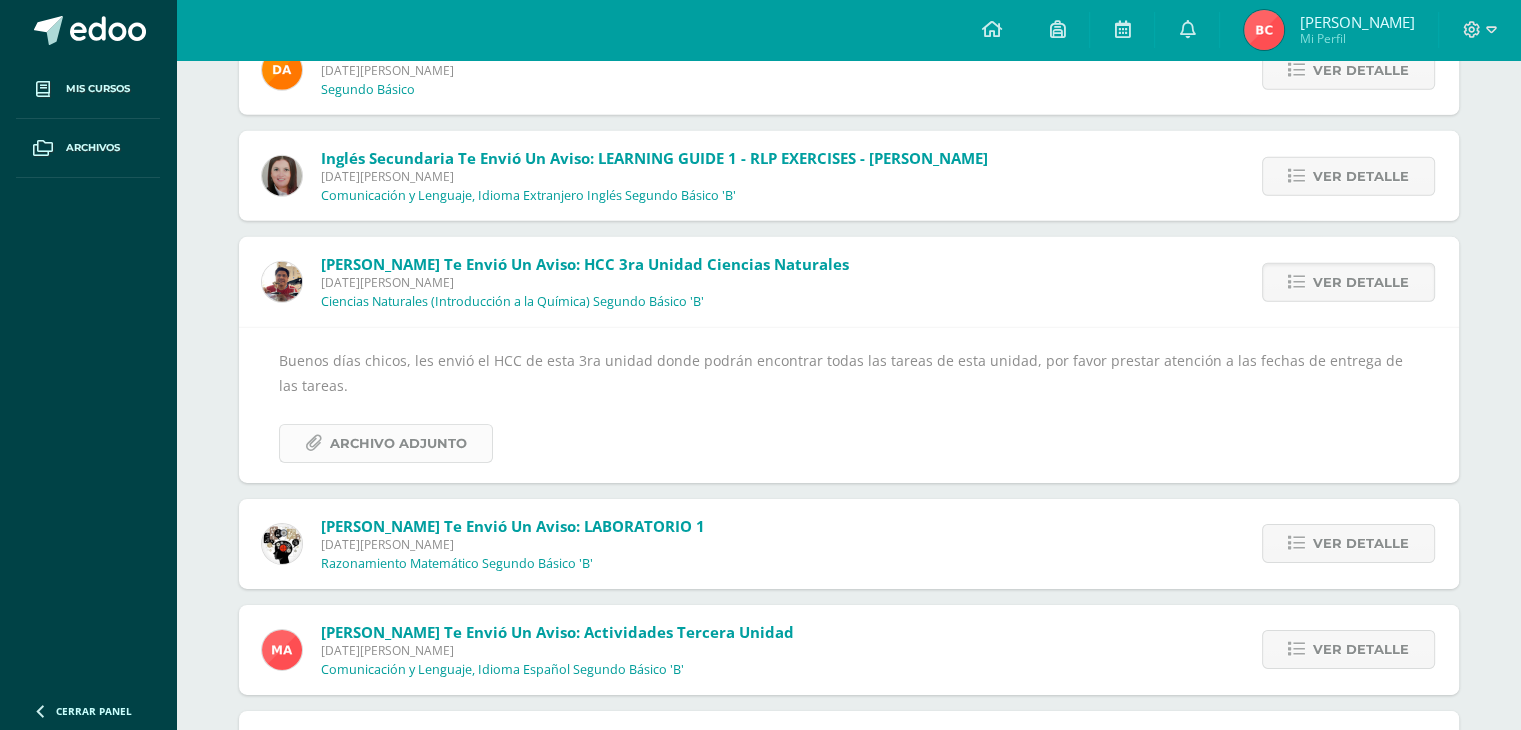 click on "Archivo Adjunto" at bounding box center [398, 443] 